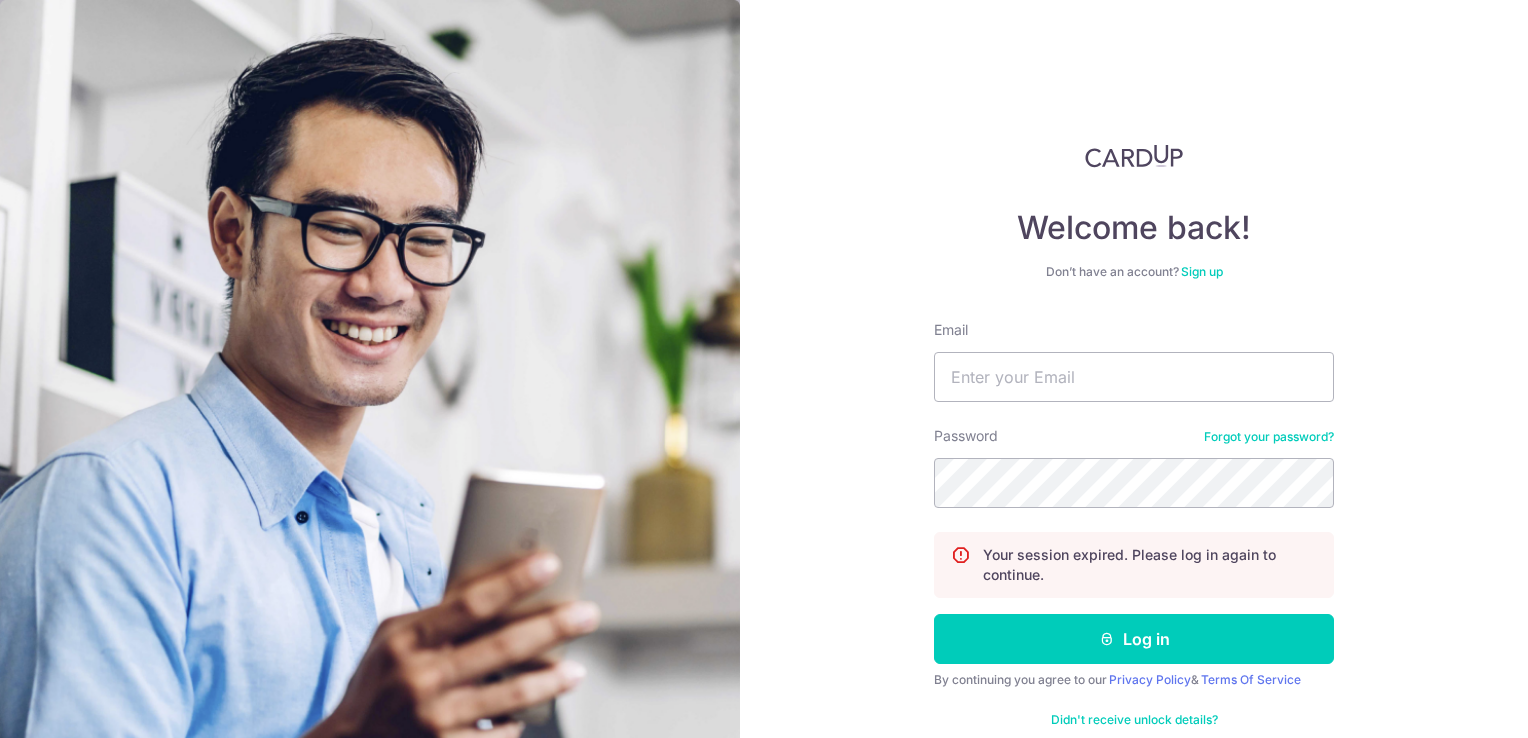scroll, scrollTop: 0, scrollLeft: 0, axis: both 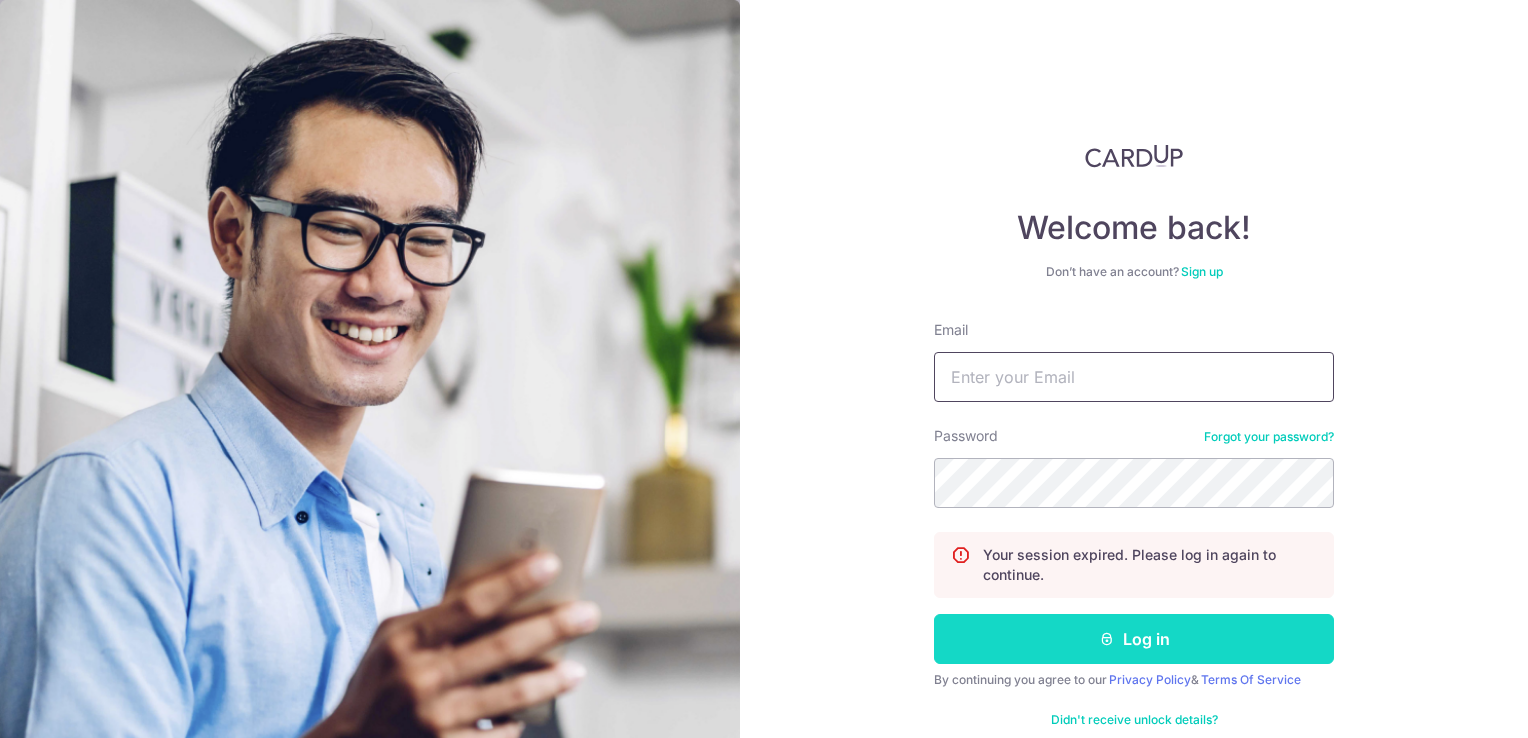 type on "jhei.pte.ltd@gmail.com" 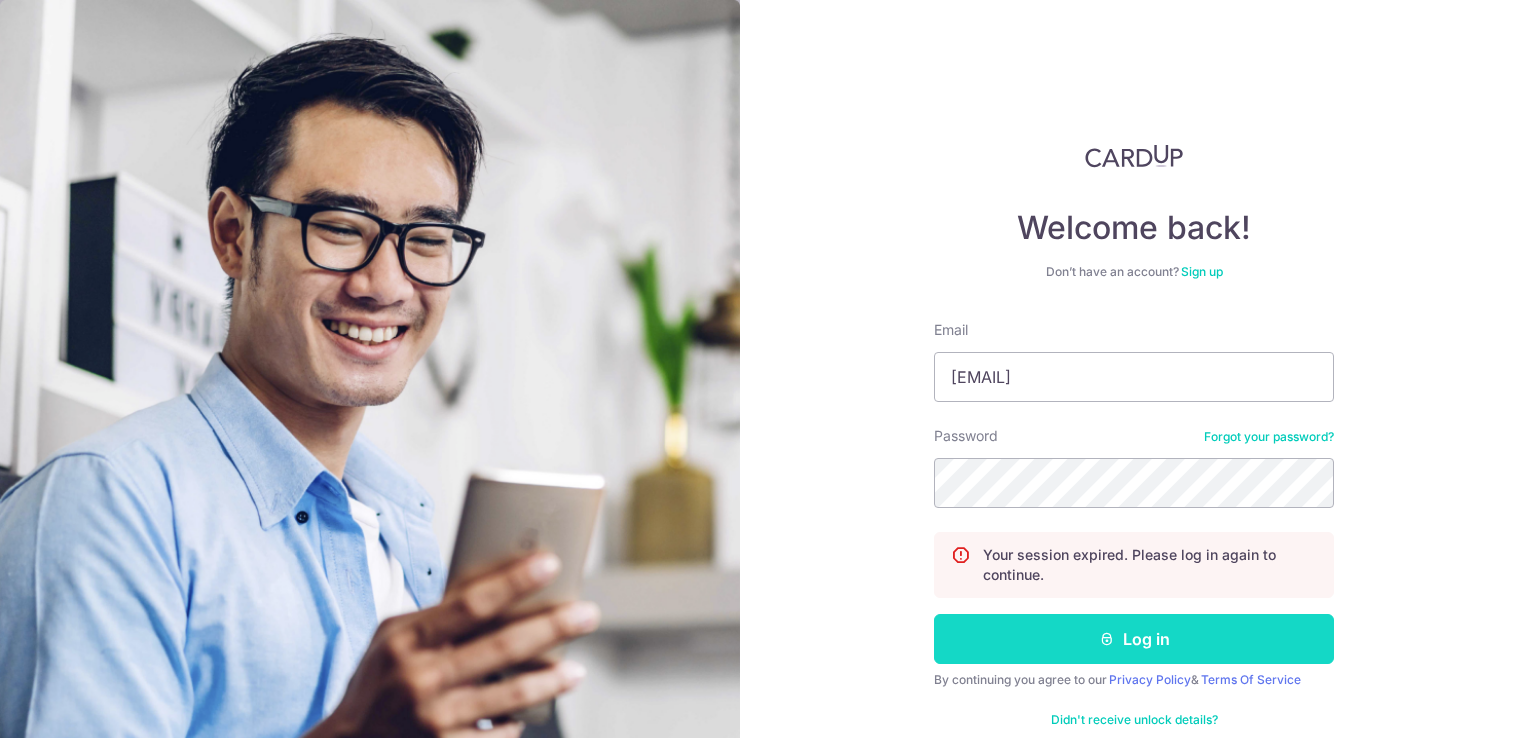 click on "Log in" at bounding box center [1134, 639] 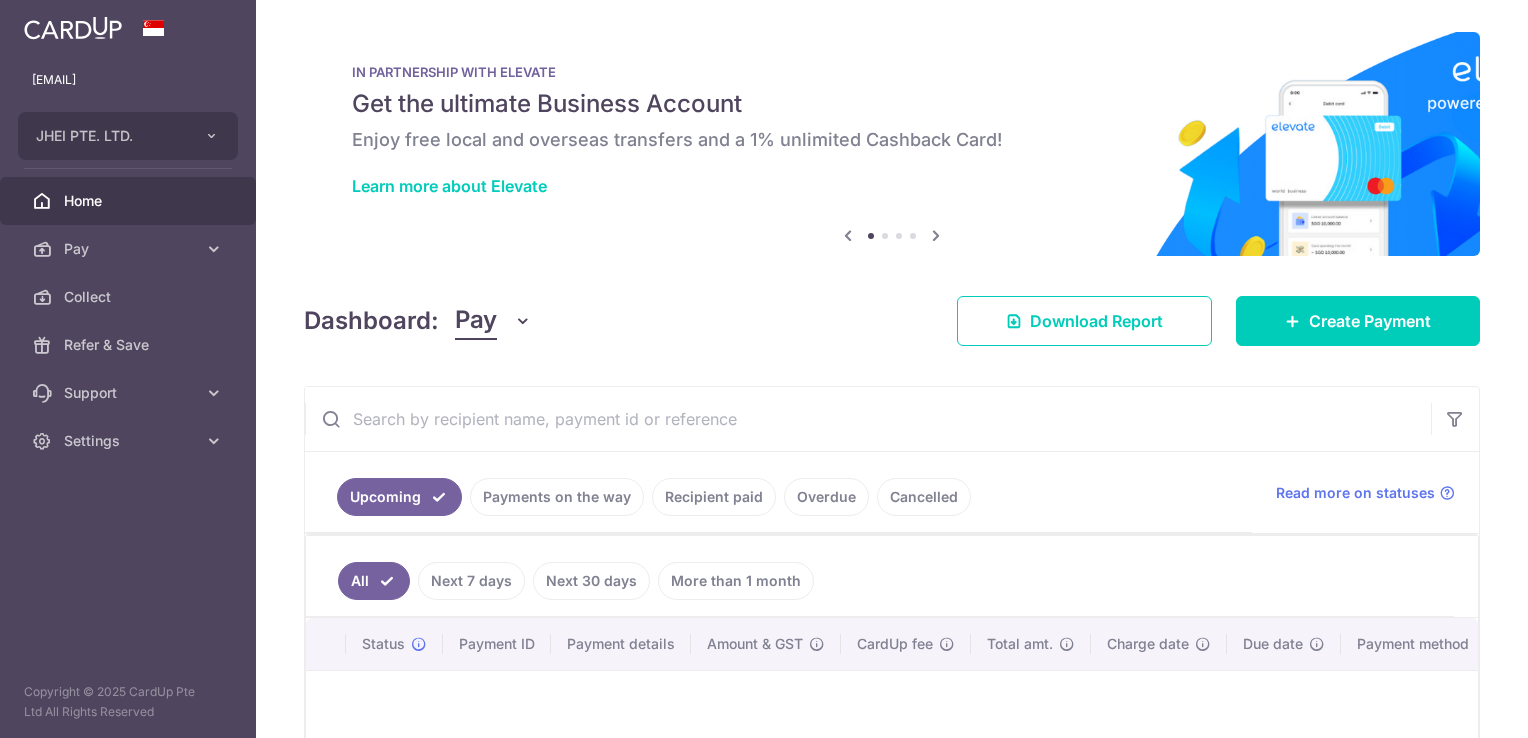 scroll, scrollTop: 0, scrollLeft: 0, axis: both 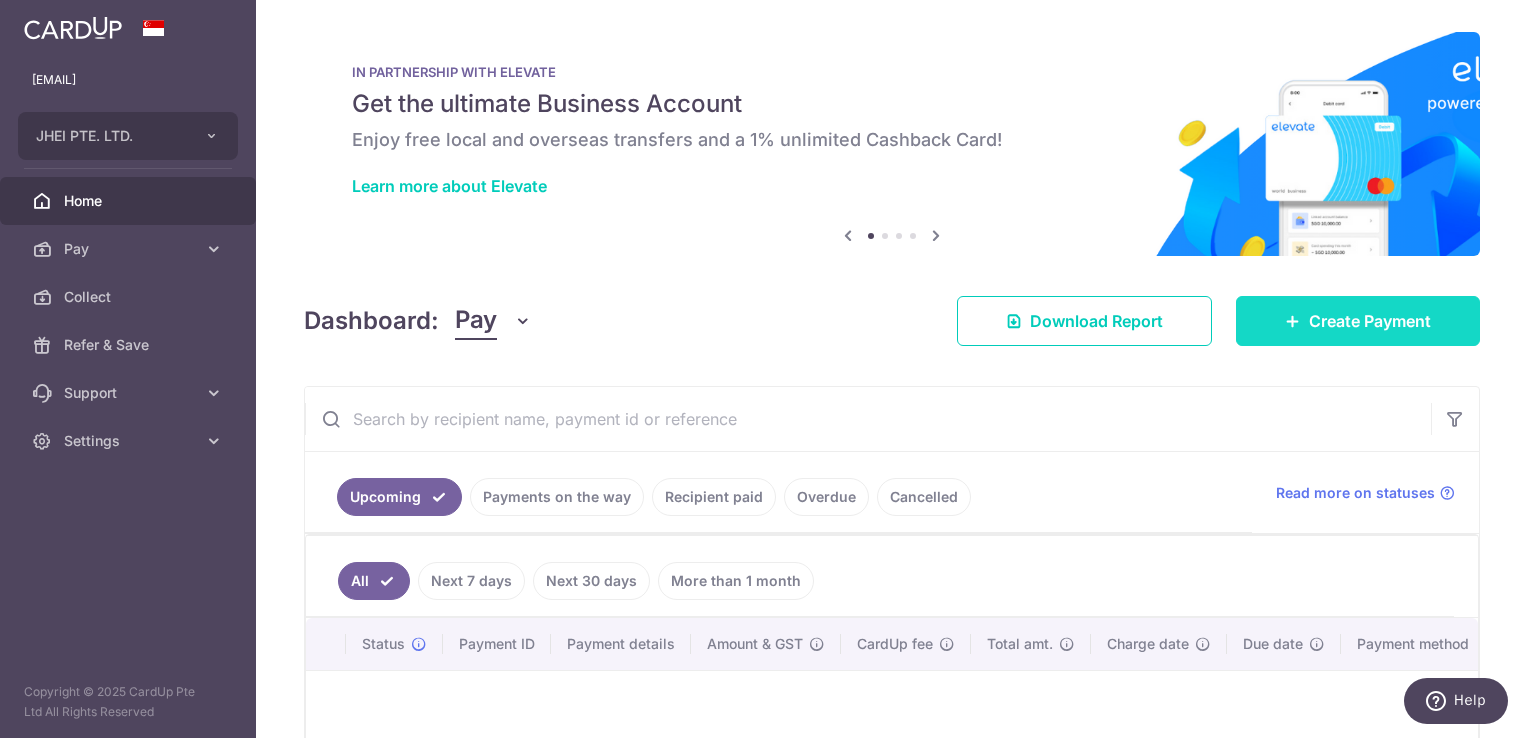 click on "Create Payment" at bounding box center [1370, 321] 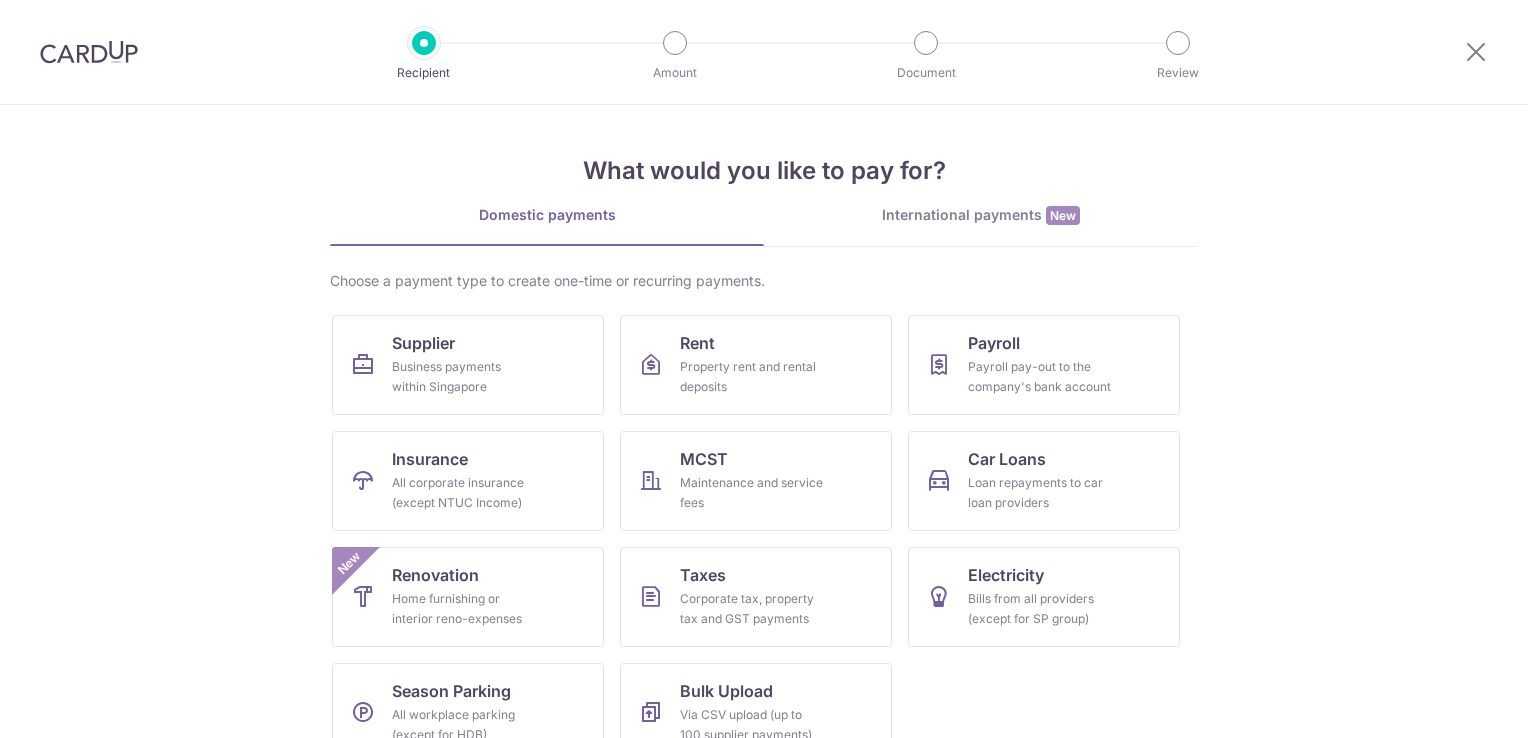 scroll, scrollTop: 0, scrollLeft: 0, axis: both 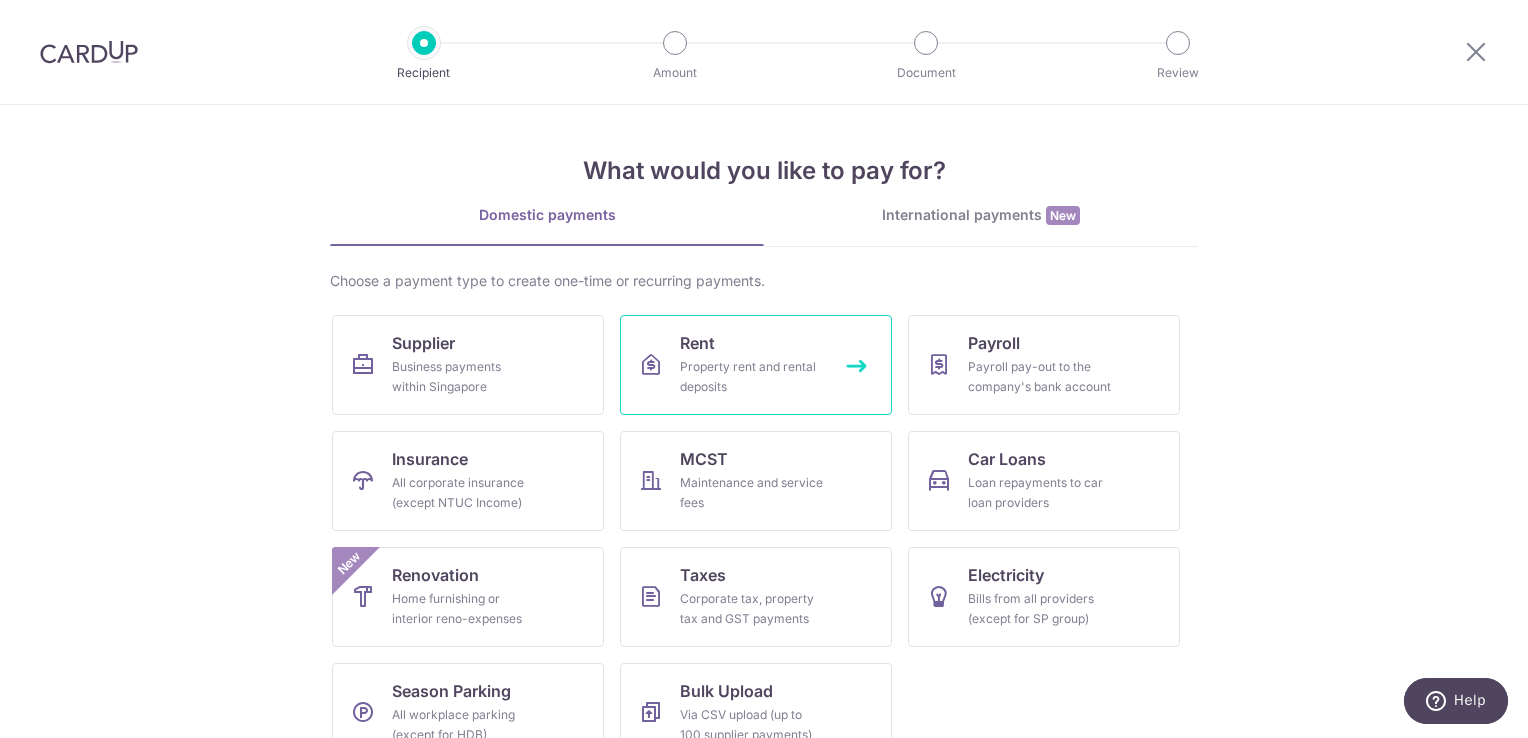 click on "Property rent and rental deposits" at bounding box center (752, 377) 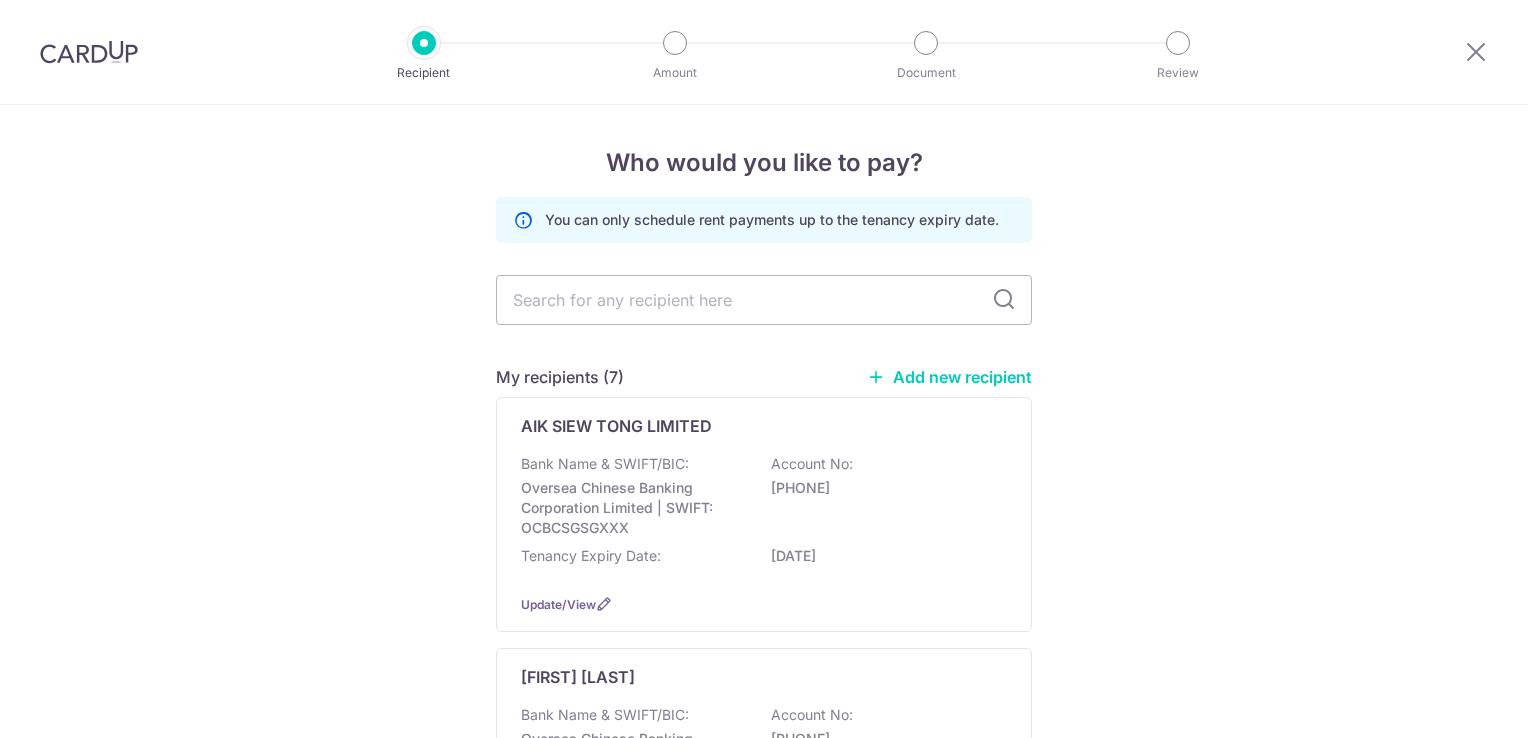 scroll, scrollTop: 0, scrollLeft: 0, axis: both 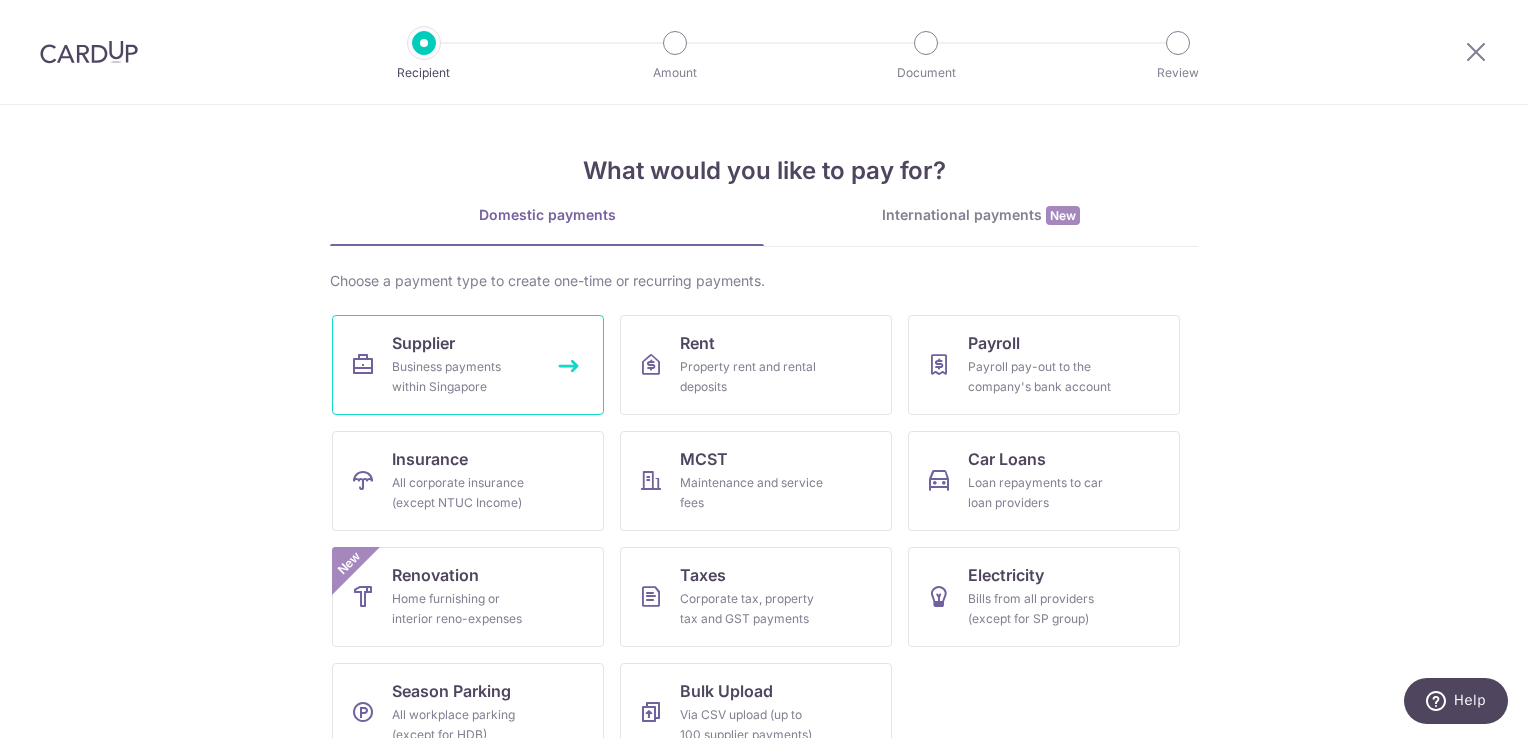 click on "Business payments within Singapore" at bounding box center (464, 377) 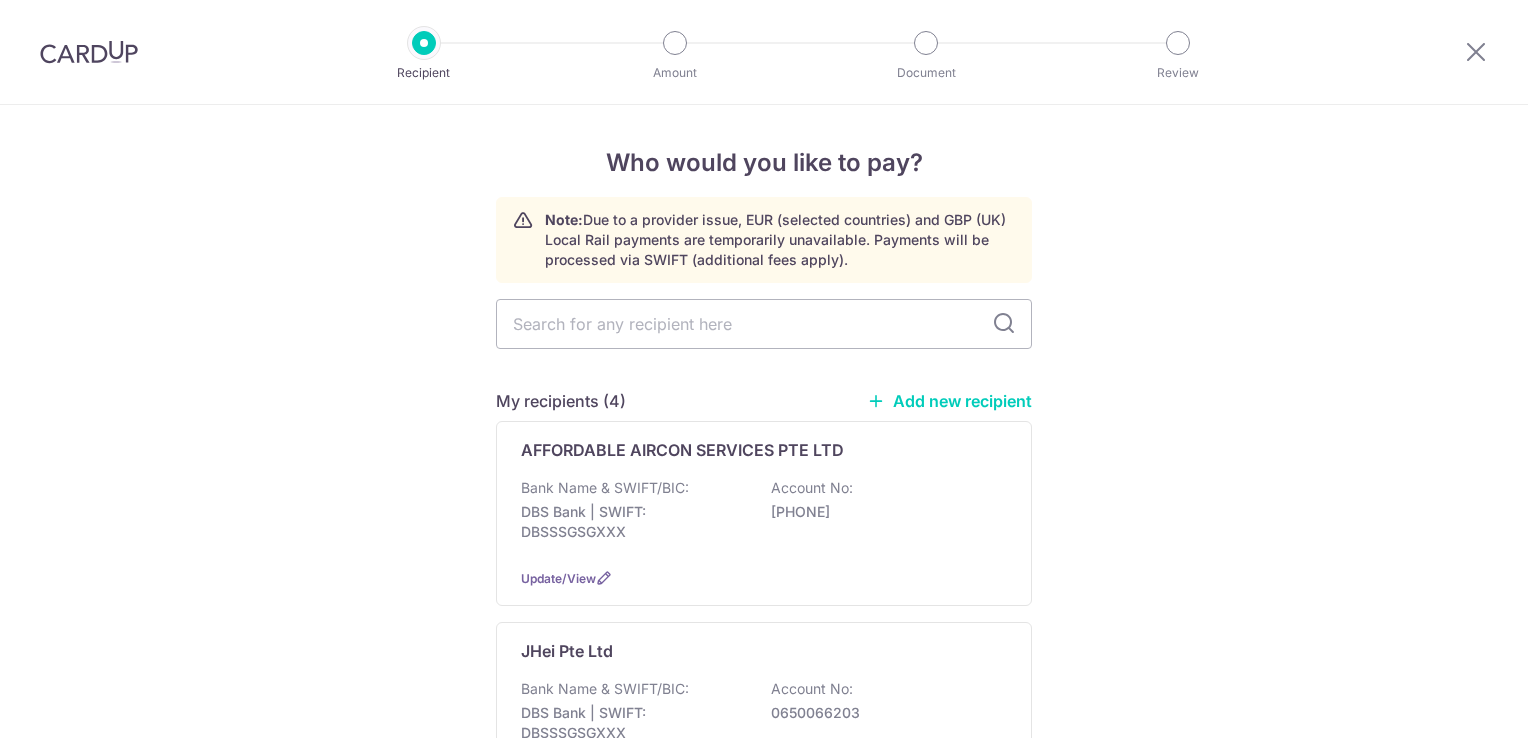 scroll, scrollTop: 0, scrollLeft: 0, axis: both 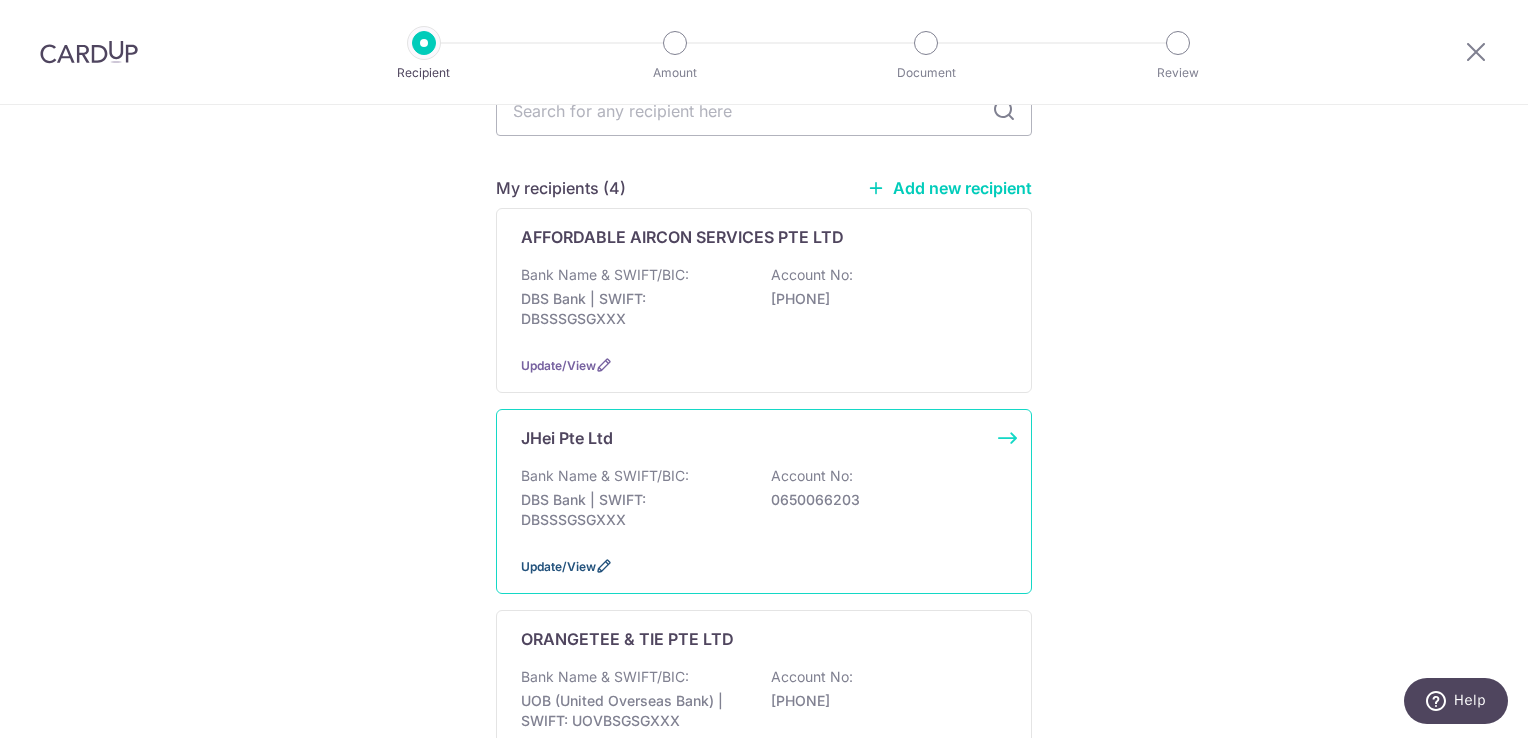 click on "Update/View" at bounding box center (558, 566) 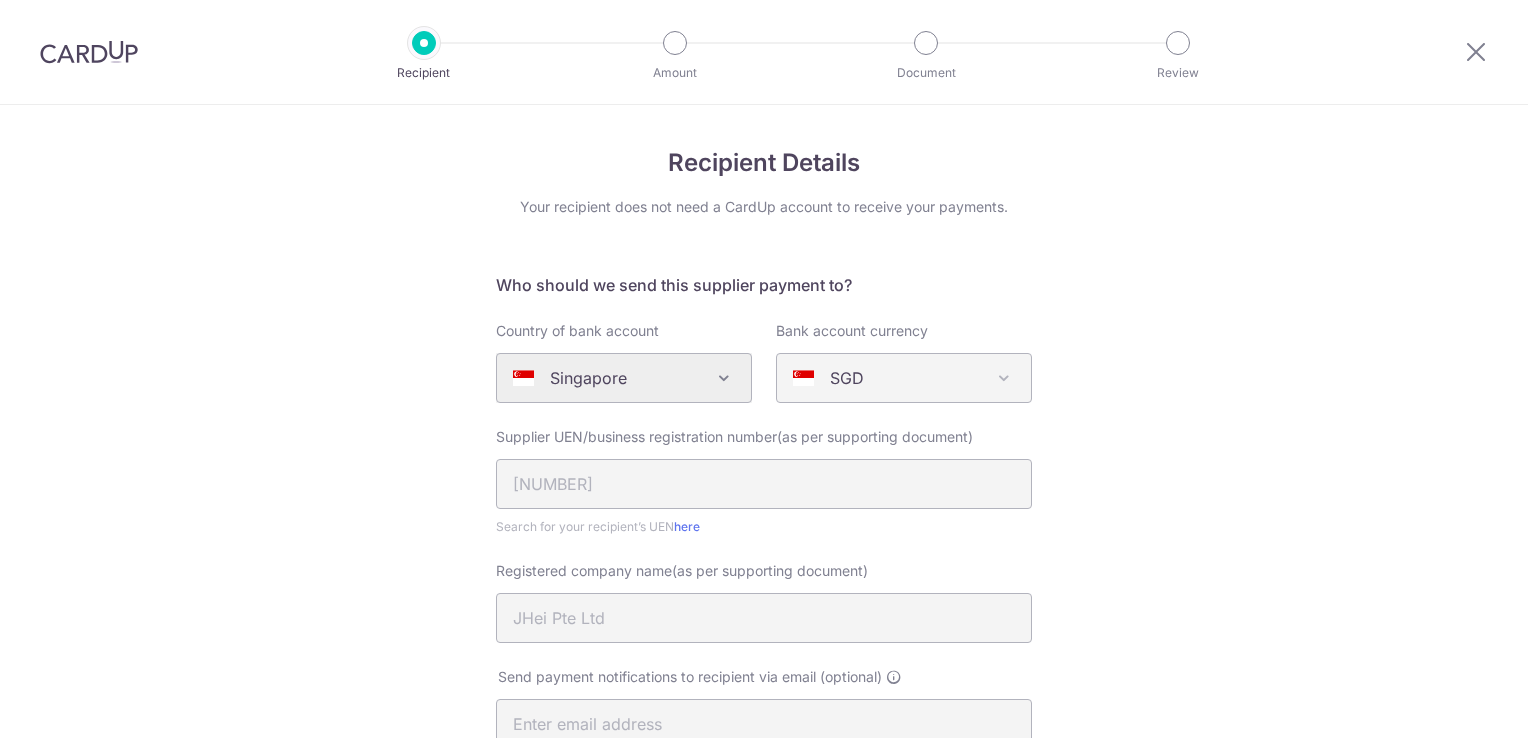 scroll, scrollTop: 0, scrollLeft: 0, axis: both 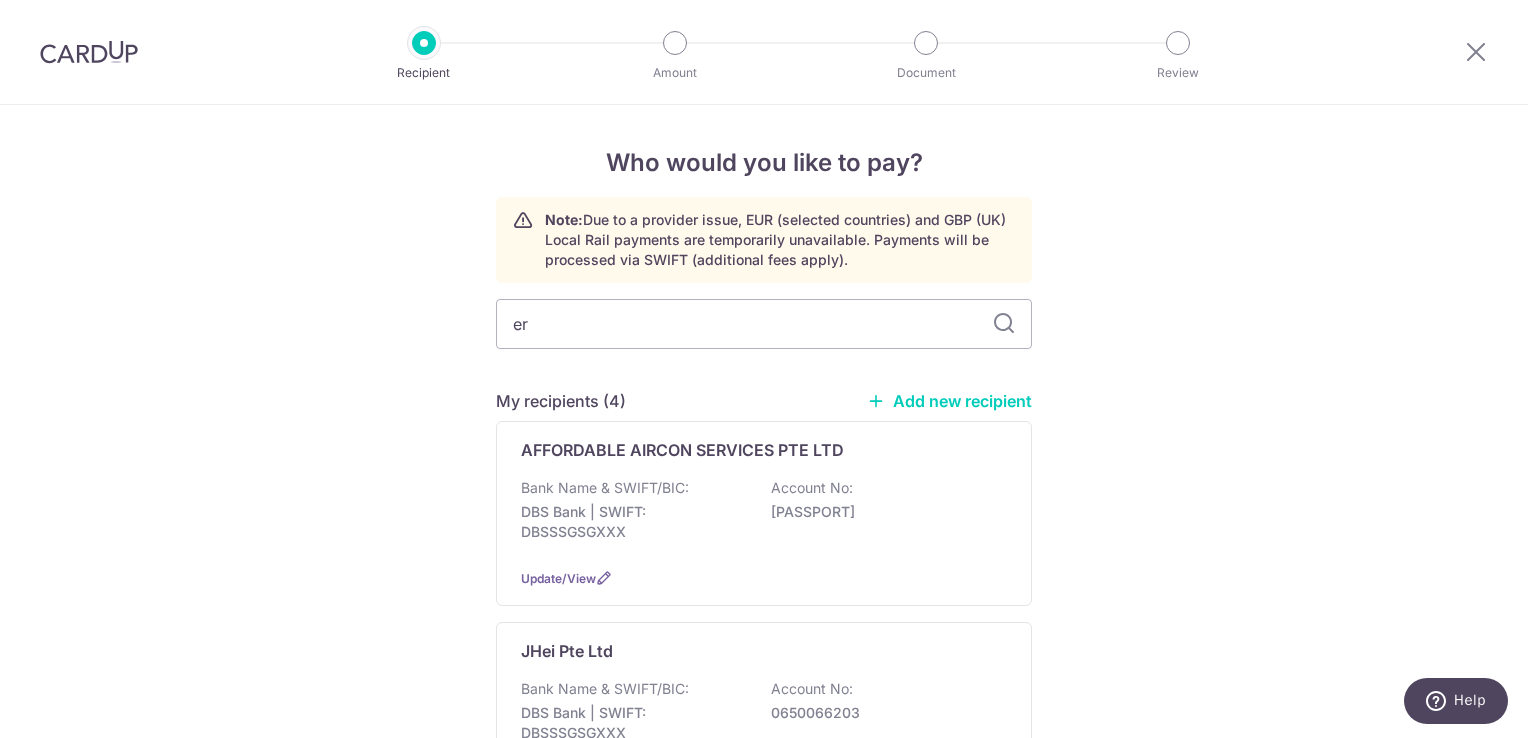 type on "era" 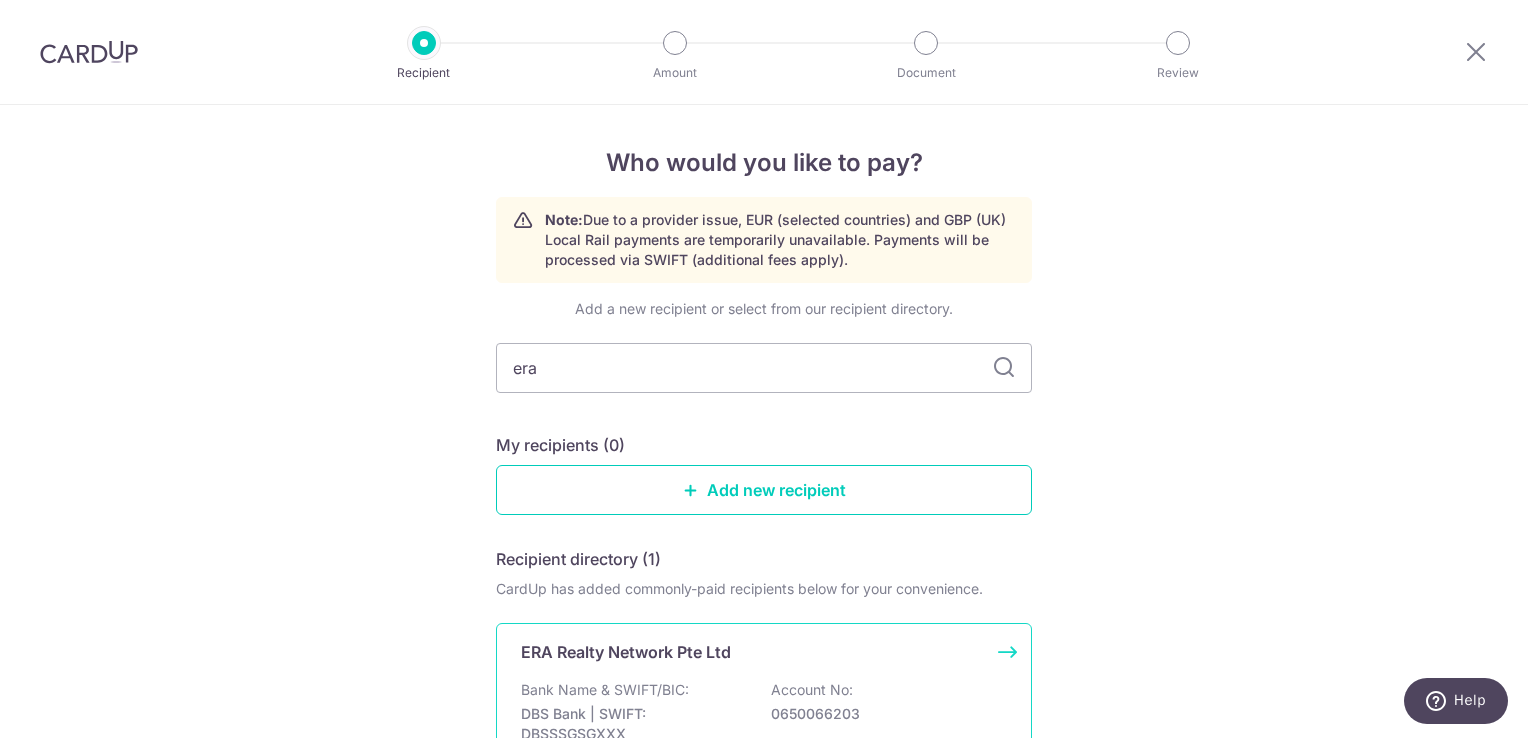 click on "ERA Realty Network Pte Ltd" at bounding box center [626, 652] 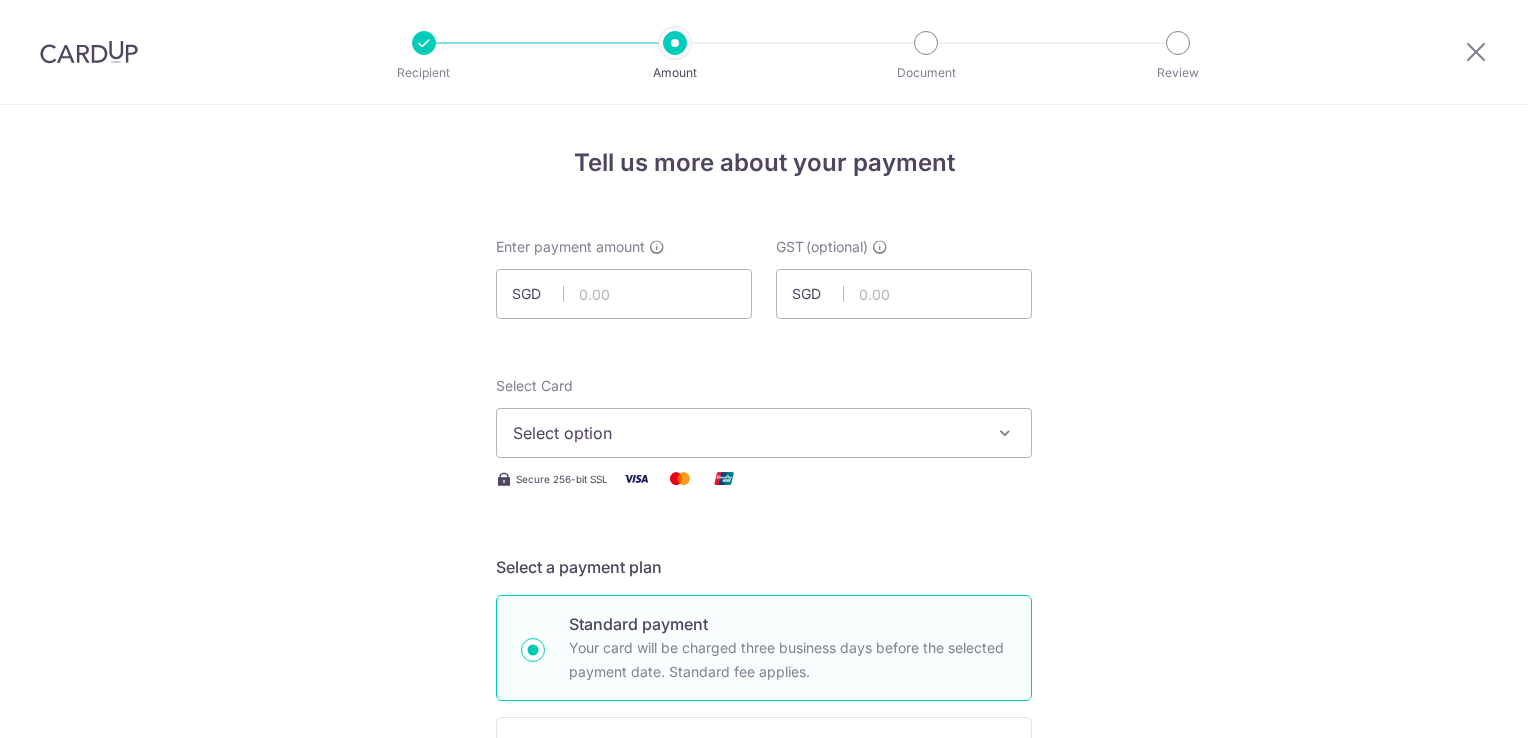 scroll, scrollTop: 0, scrollLeft: 0, axis: both 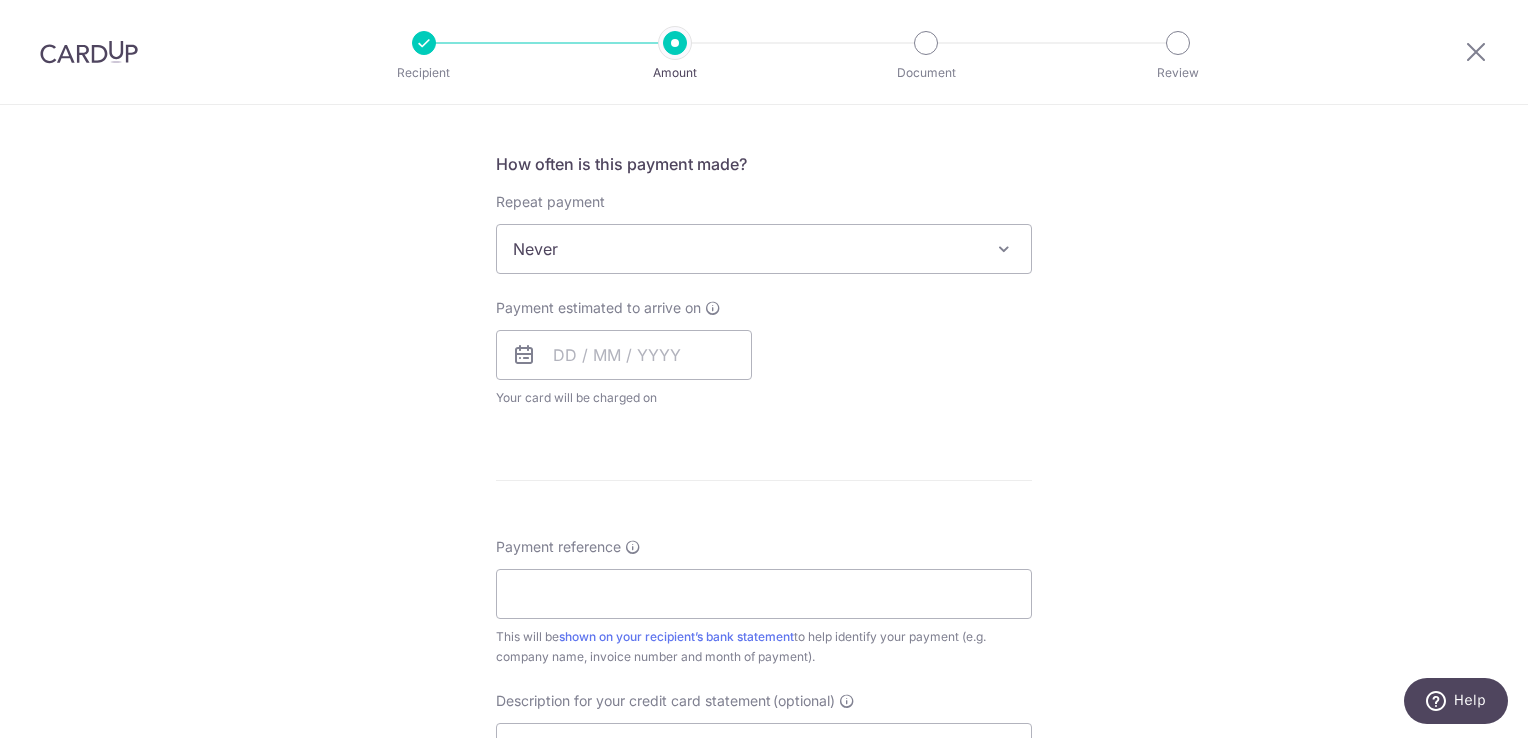 click at bounding box center [524, 355] 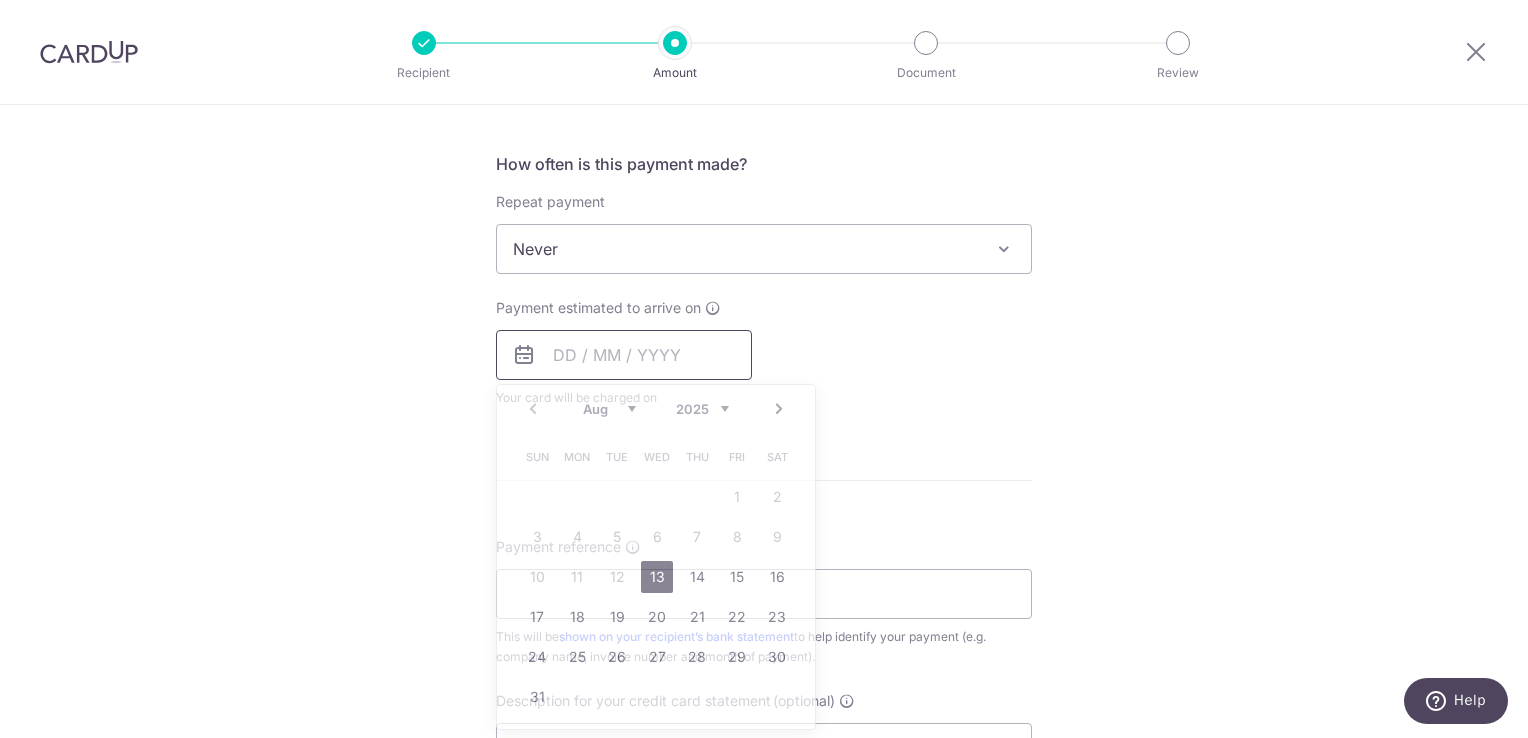 click at bounding box center [624, 355] 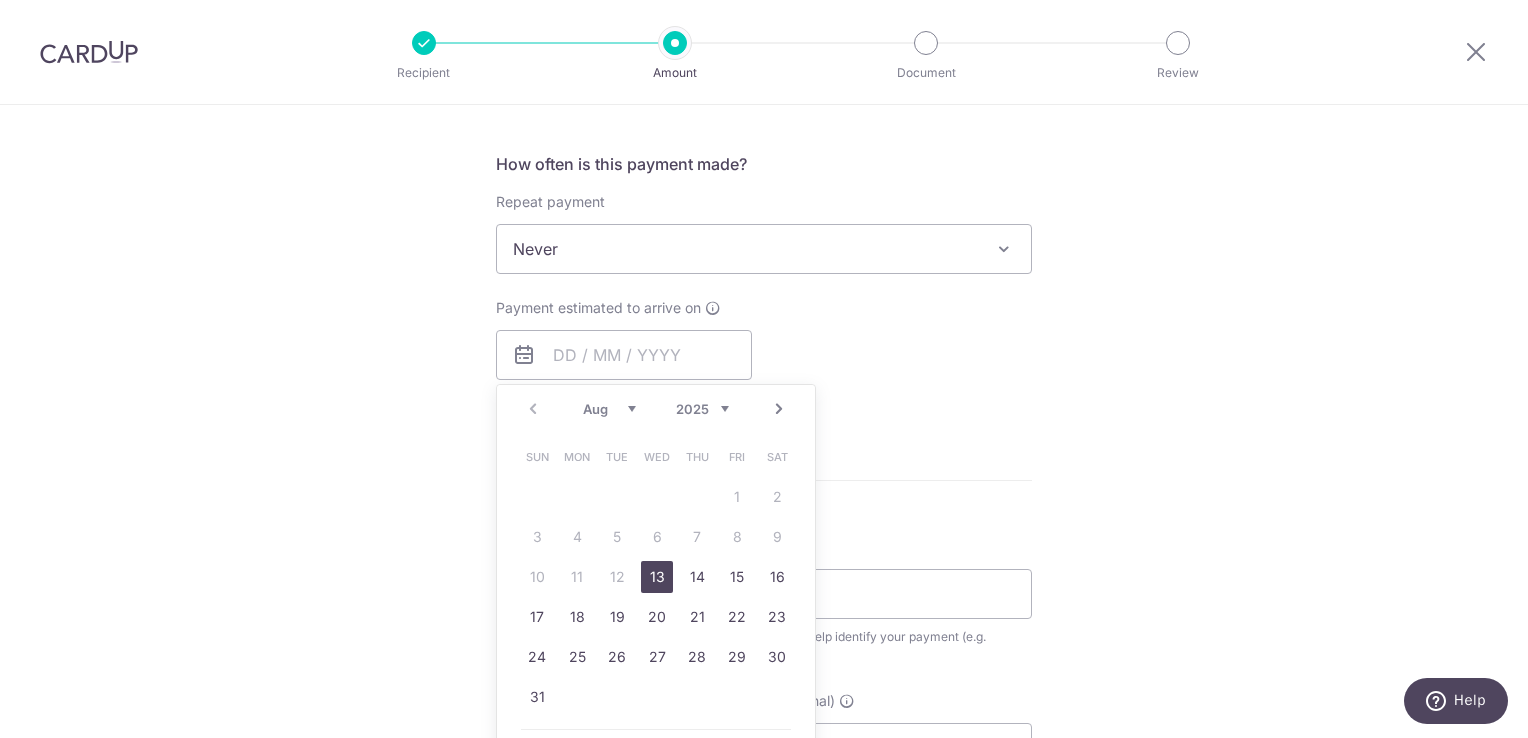 click at bounding box center [1004, 249] 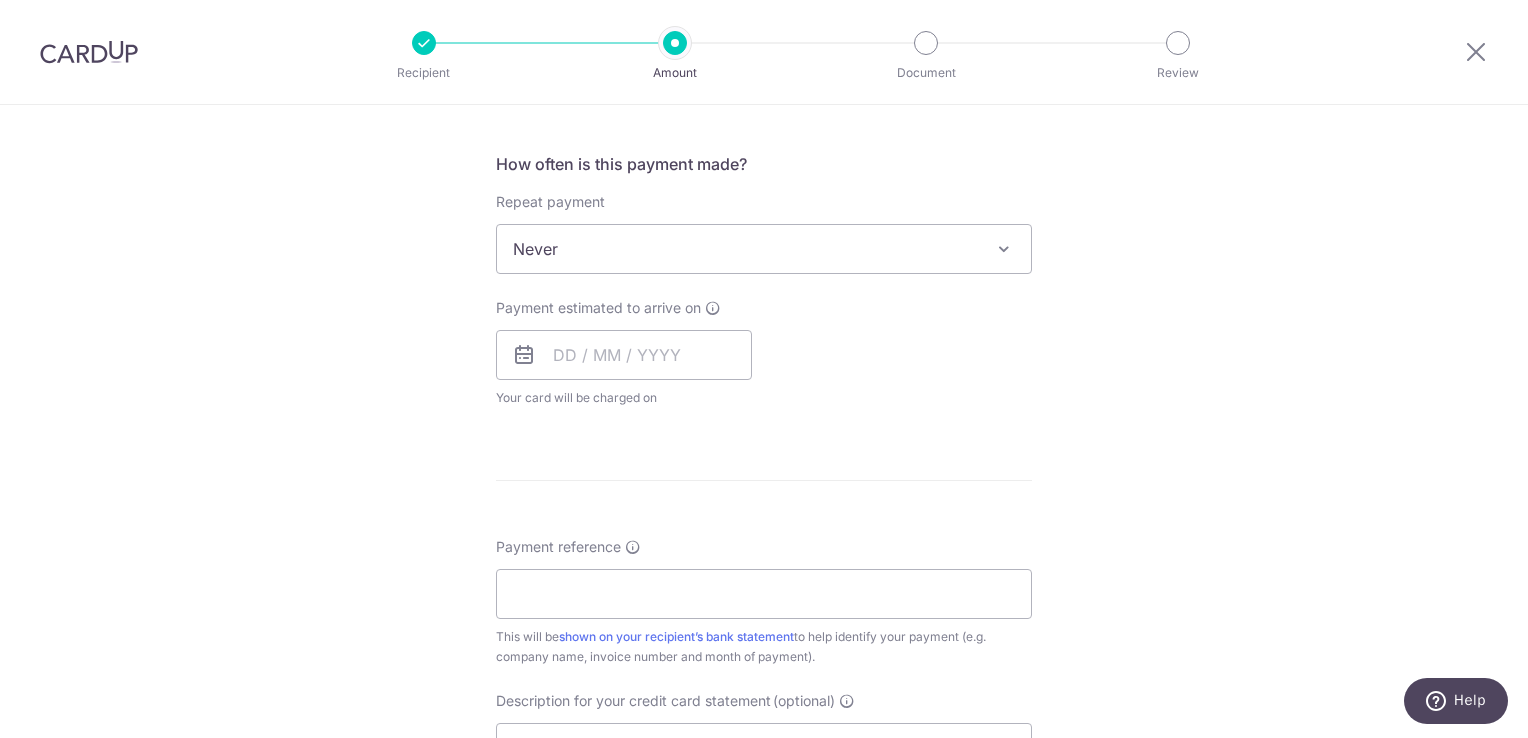 click at bounding box center (1004, 249) 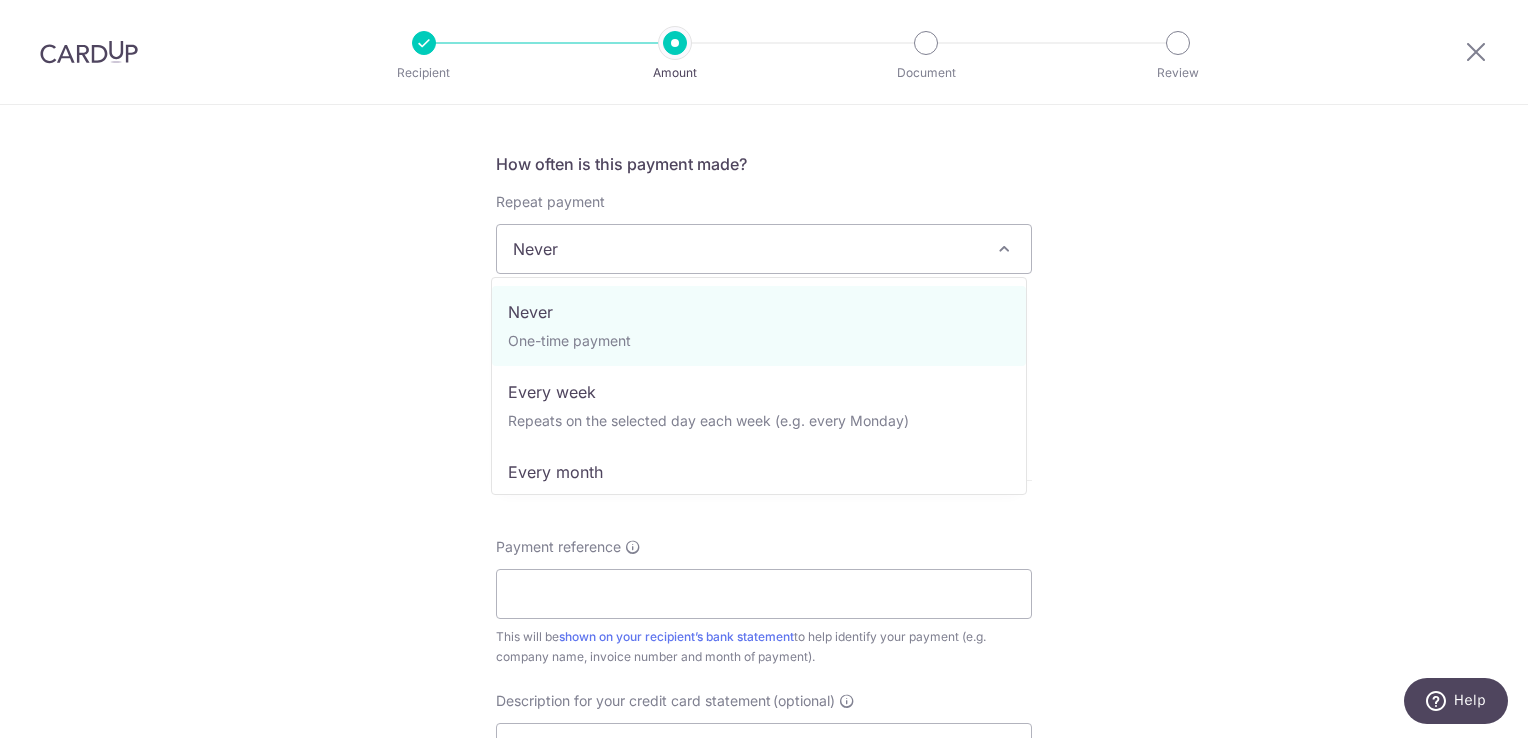 click at bounding box center (1004, 249) 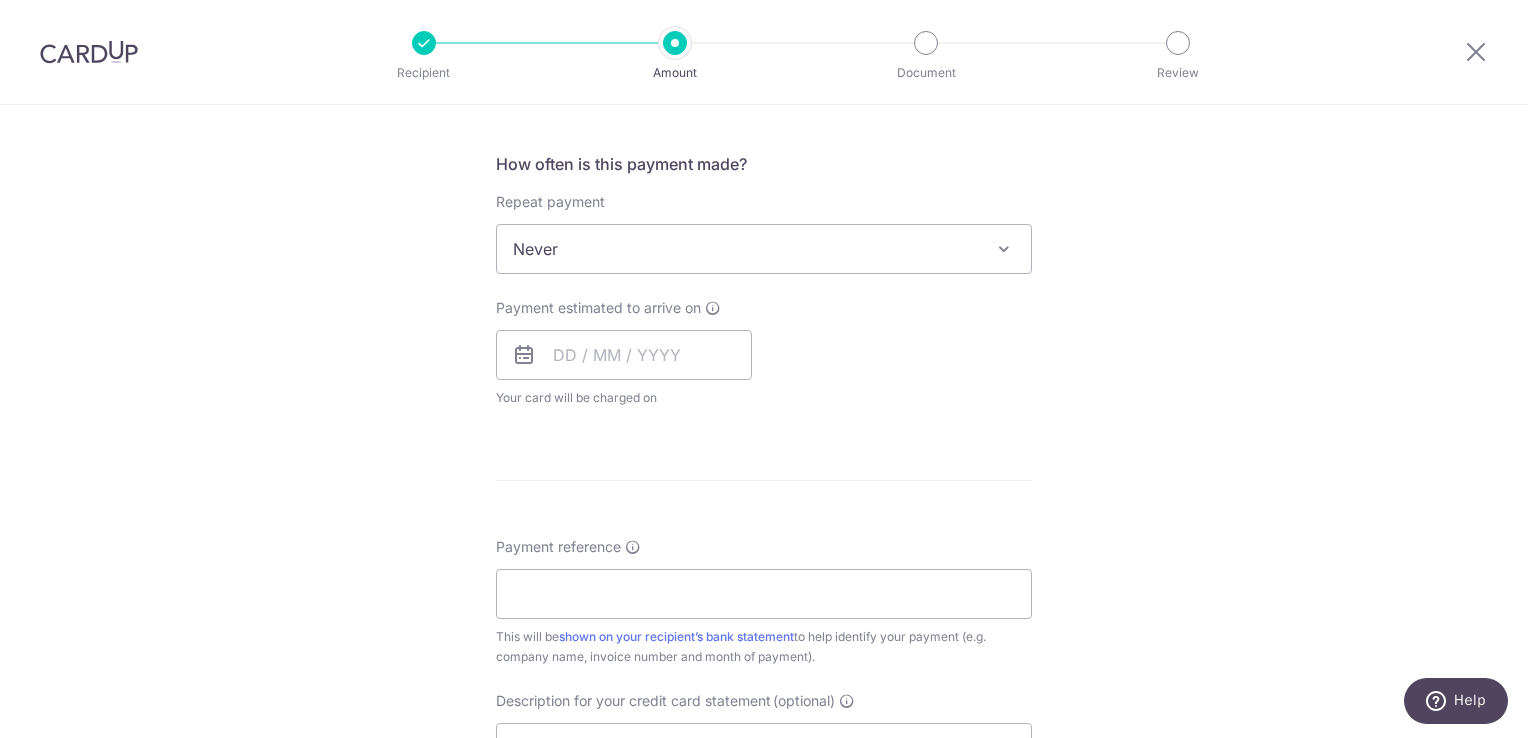 click on "Tell us more about your payment
Select Card
Select option
Add credit card
Your Cards
**** [CARD_LAST_FOUR]
**** [CARD_LAST_FOUR]
**** [CARD_LAST_FOUR]
**** [CARD_LAST_FOUR]
**** [CARD_LAST_FOUR]" at bounding box center (764, 349) 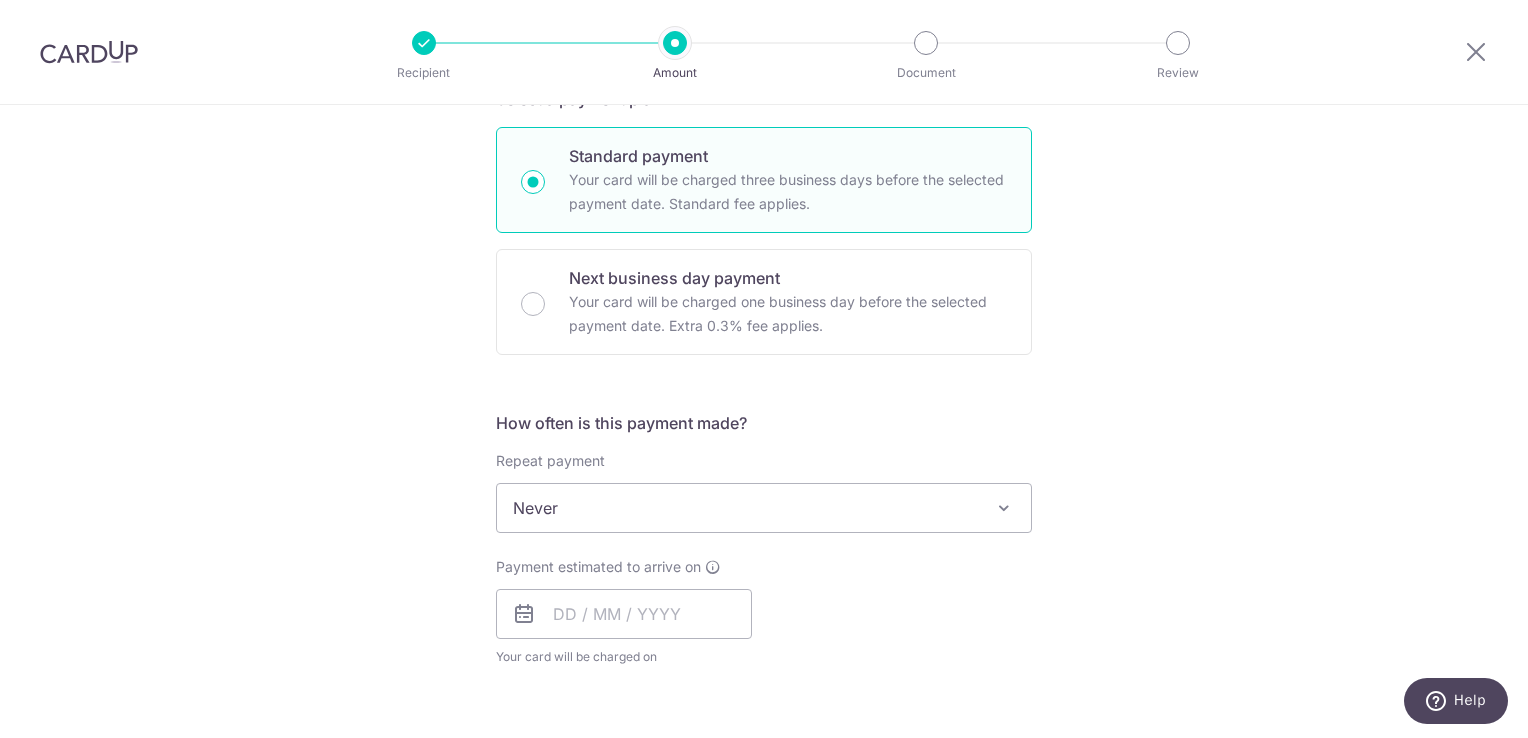 scroll, scrollTop: 465, scrollLeft: 0, axis: vertical 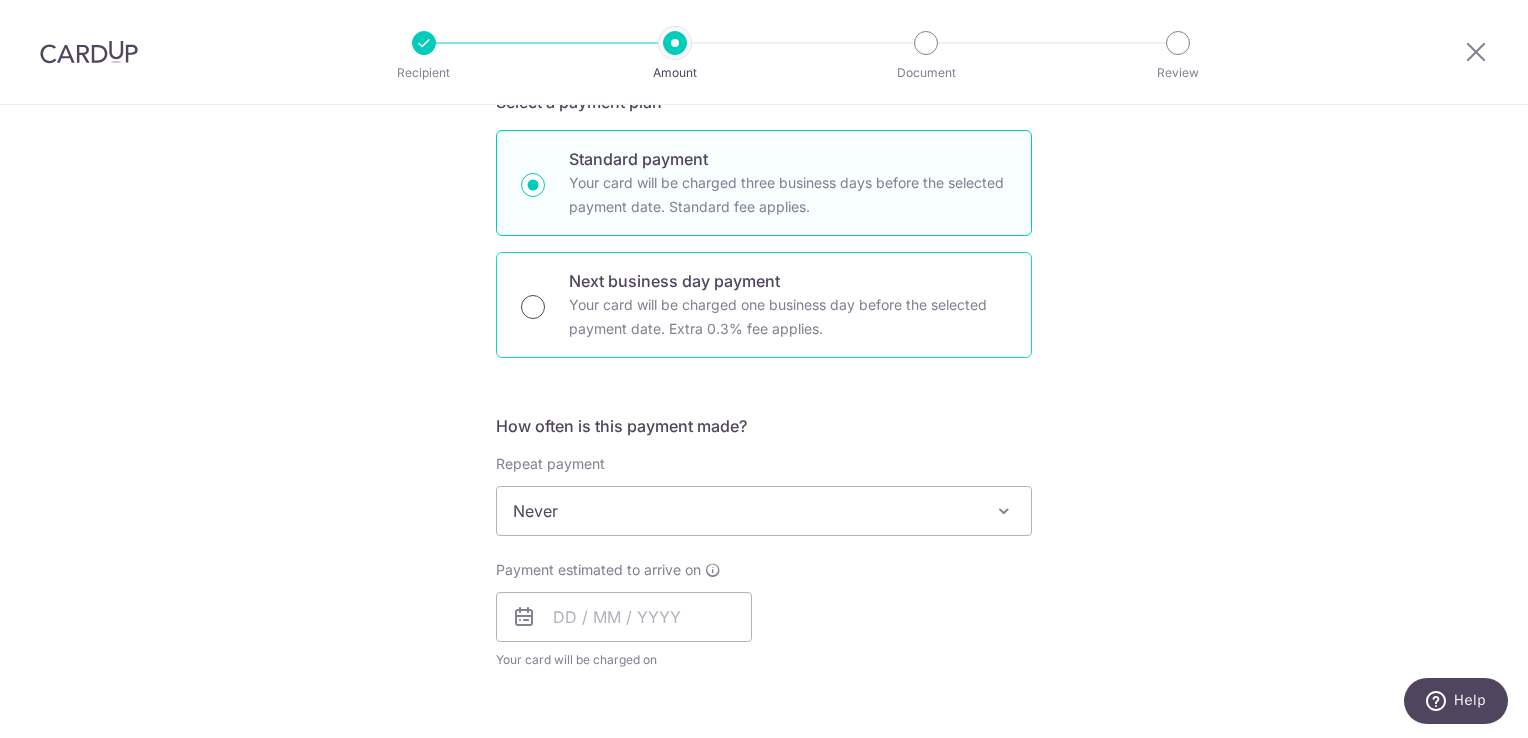 click on "Next business day payment
Your card will be charged one business day before the selected payment date. Extra 0.3% fee applies." at bounding box center [533, 307] 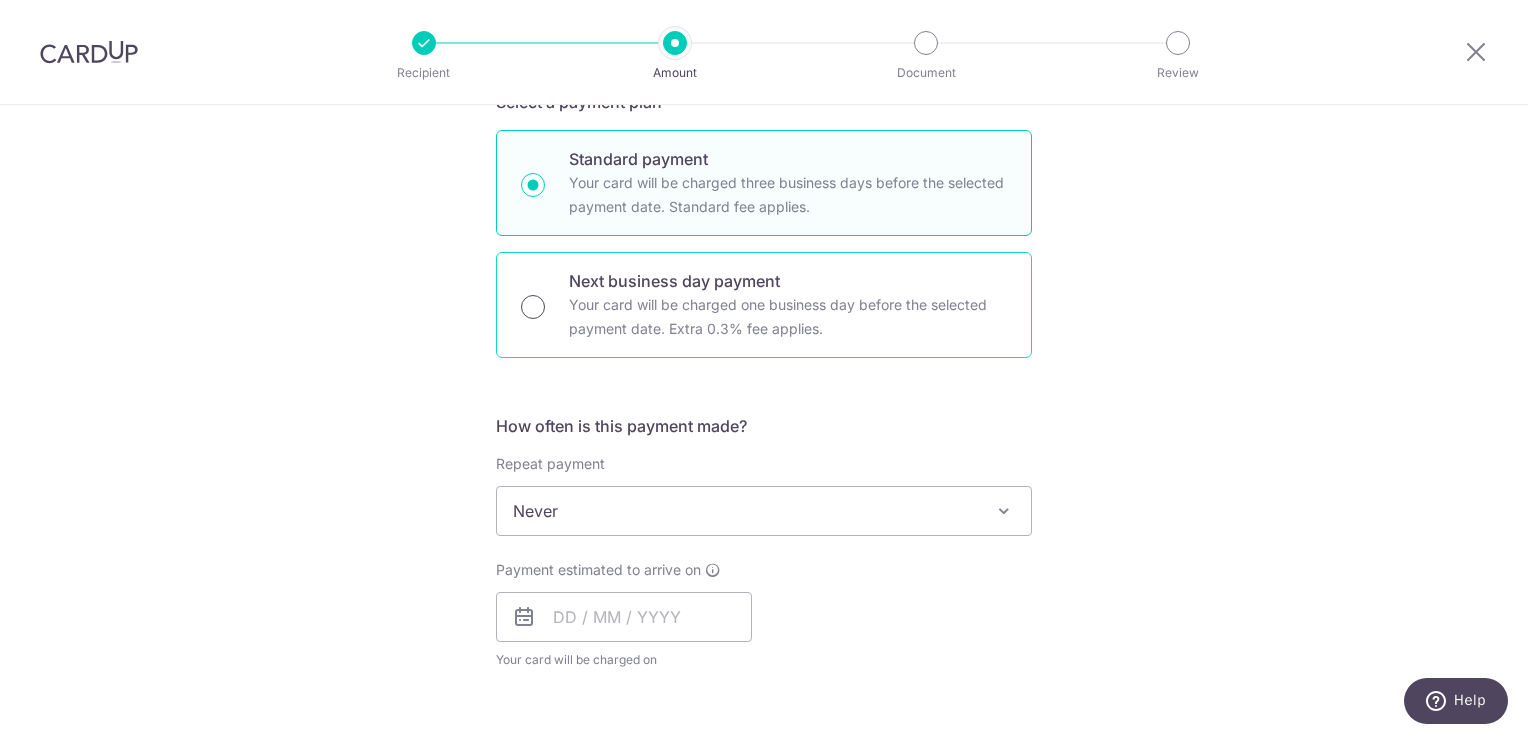 radio on "true" 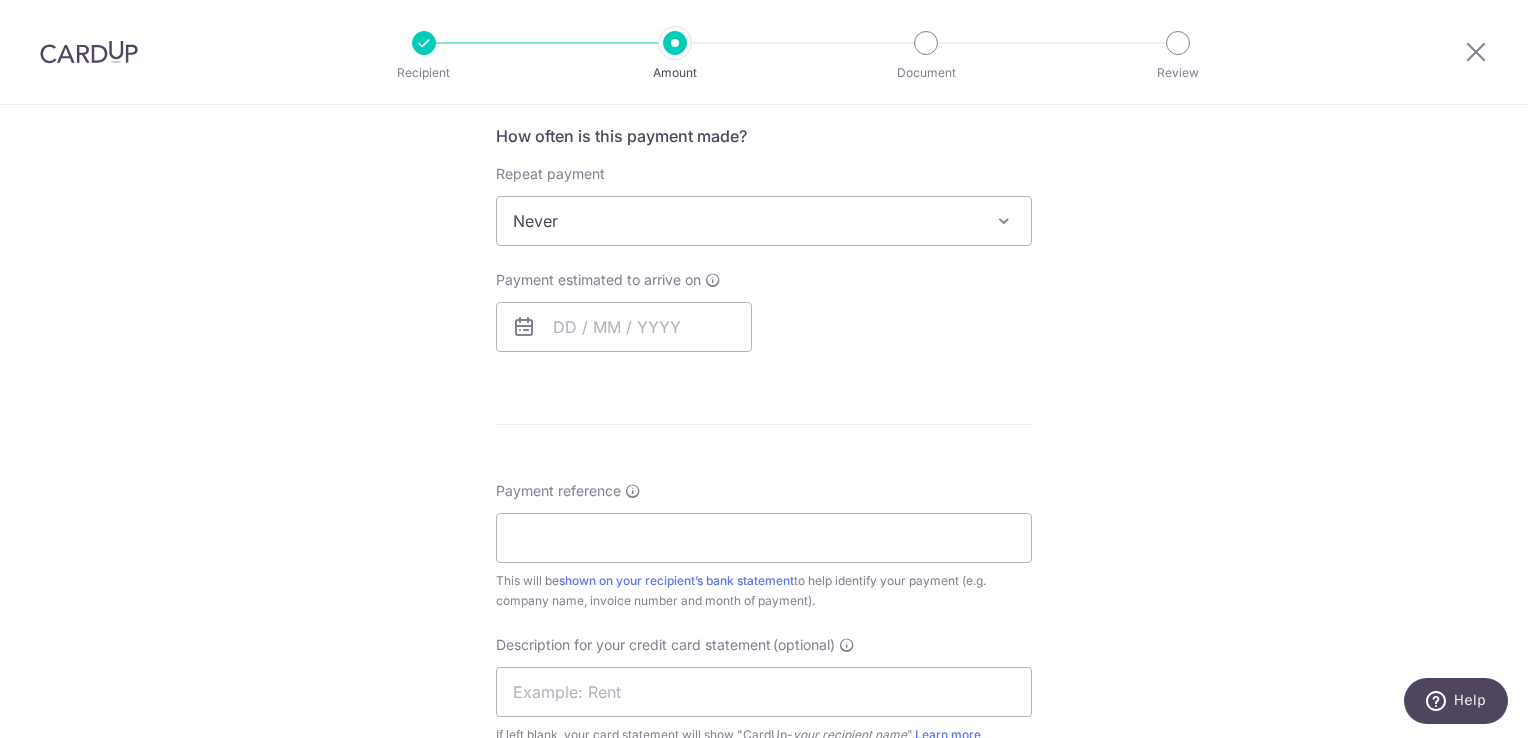 scroll, scrollTop: 765, scrollLeft: 0, axis: vertical 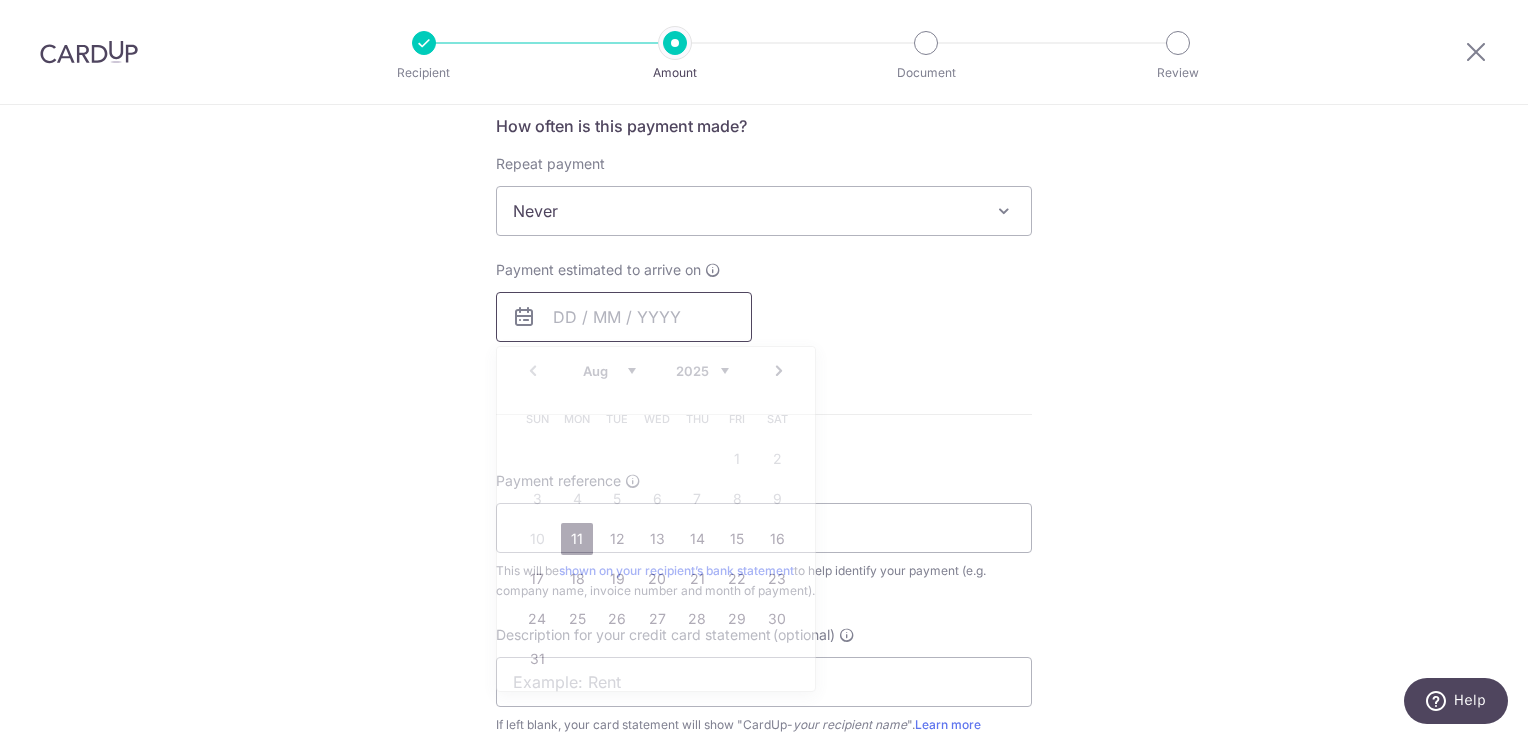 click at bounding box center (624, 317) 